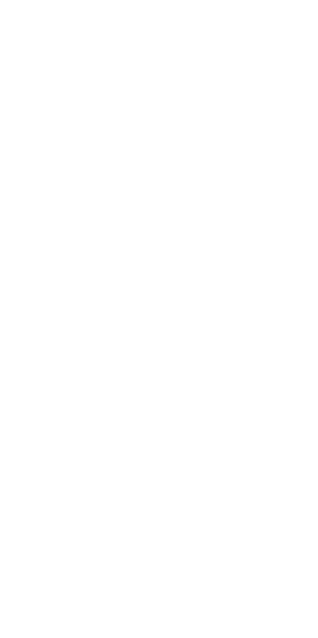scroll, scrollTop: 0, scrollLeft: 0, axis: both 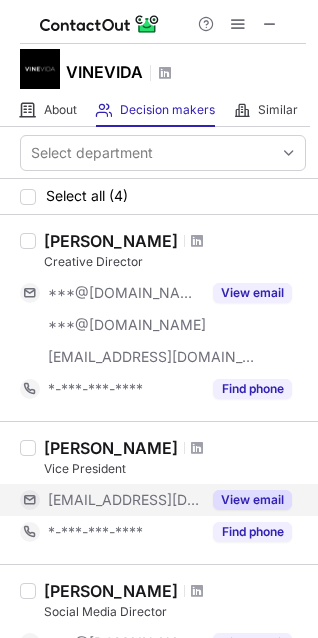 click on "View email" at bounding box center (252, 500) 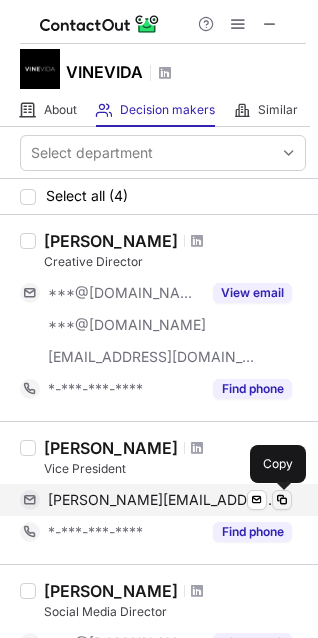 click at bounding box center (282, 500) 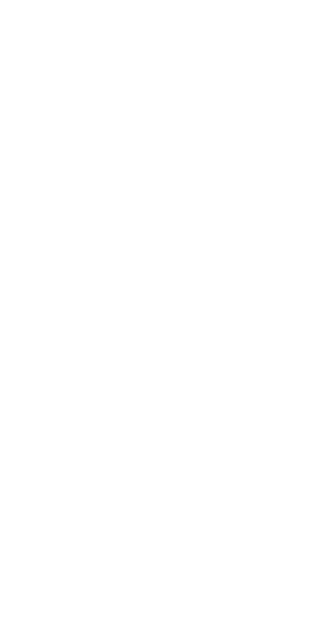 scroll, scrollTop: 0, scrollLeft: 0, axis: both 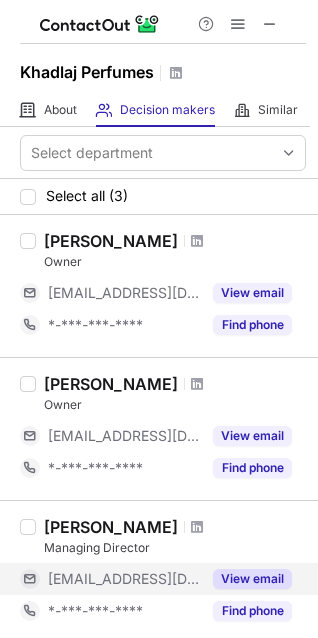 click on "View email" at bounding box center [252, 579] 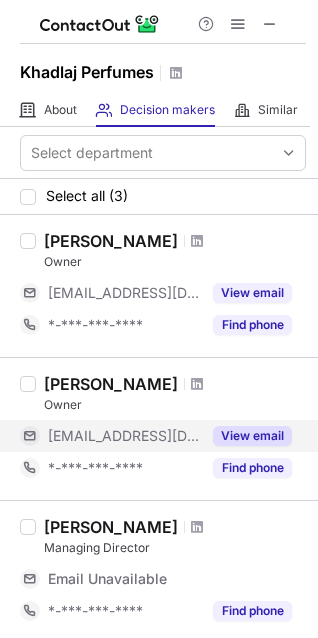 click on "View email" at bounding box center (252, 436) 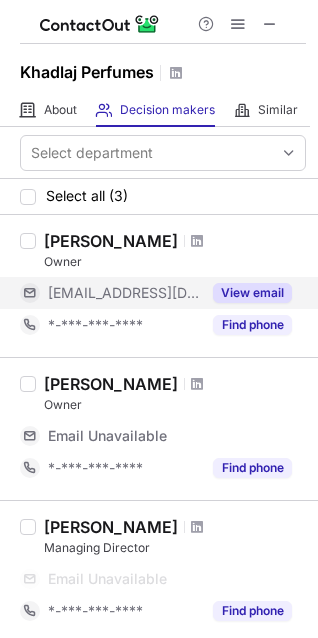 click on "View email" at bounding box center (252, 293) 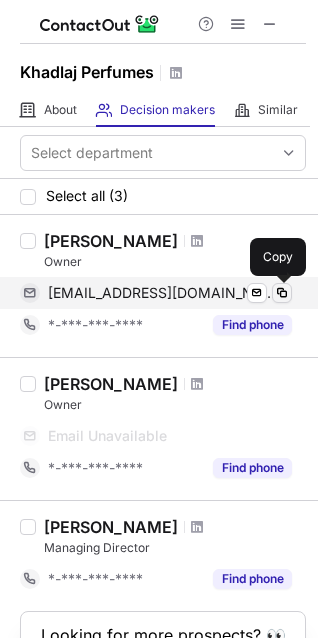 click at bounding box center (282, 293) 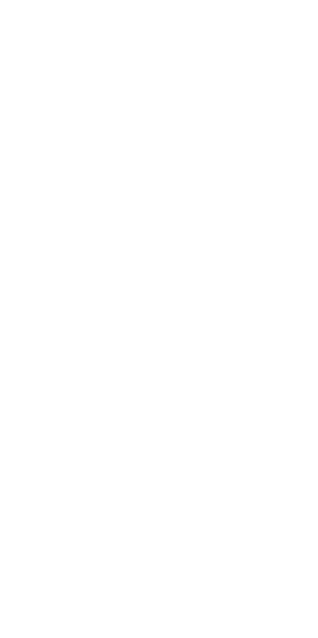 scroll, scrollTop: 0, scrollLeft: 0, axis: both 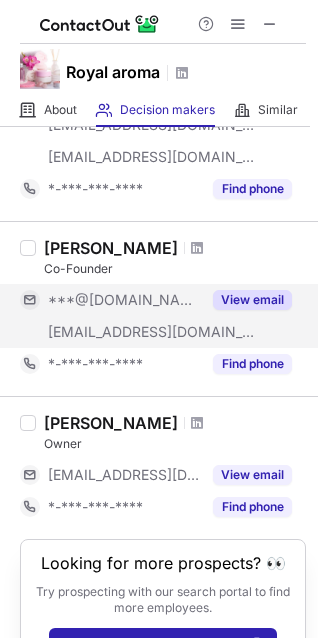 click on "View email" at bounding box center [252, 300] 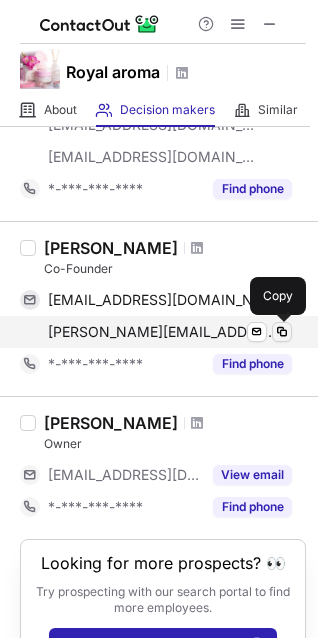 click at bounding box center (282, 332) 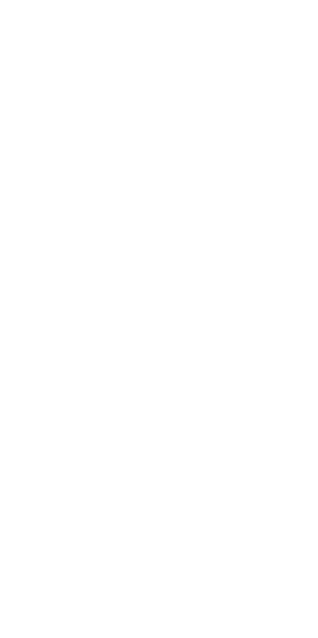 scroll, scrollTop: 0, scrollLeft: 0, axis: both 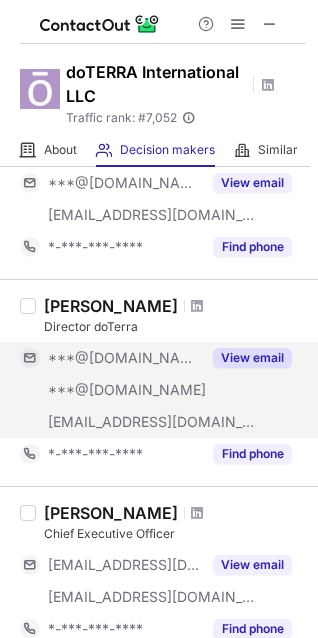 click on "View email" at bounding box center [252, 358] 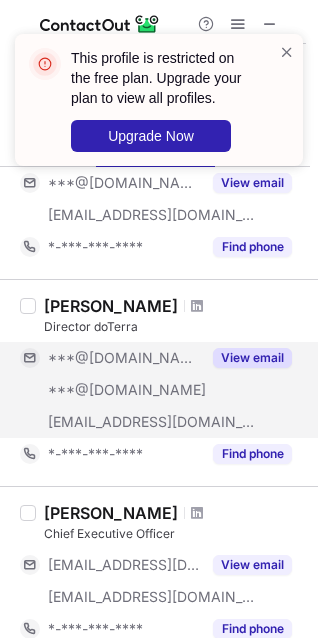click on "View email" at bounding box center (252, 358) 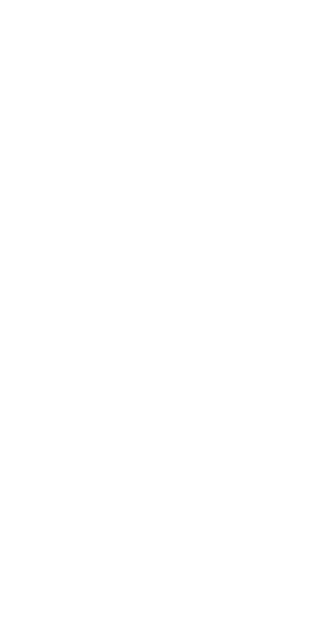 scroll, scrollTop: 0, scrollLeft: 0, axis: both 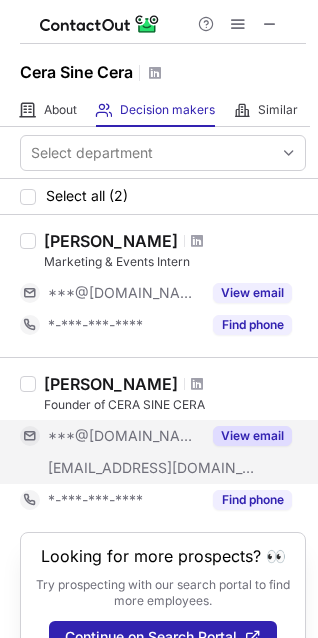 click on "View email" at bounding box center (252, 436) 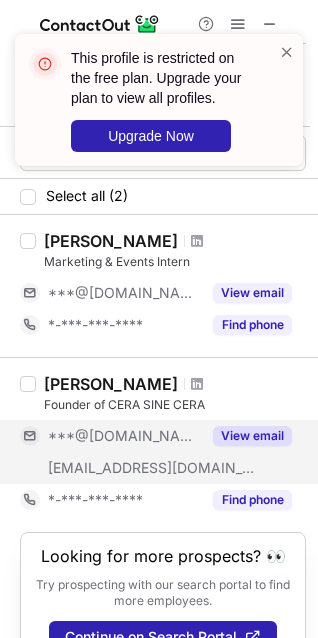 click on "[EMAIL_ADDRESS][DOMAIN_NAME]" at bounding box center (152, 468) 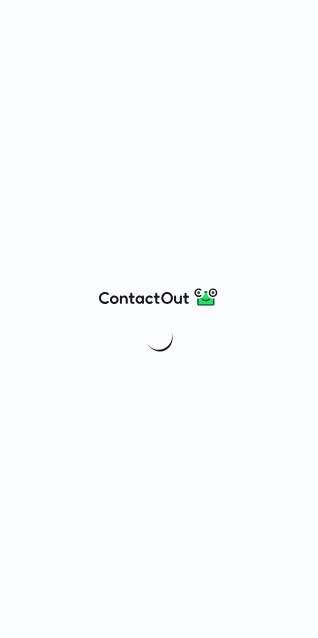 scroll, scrollTop: 0, scrollLeft: 0, axis: both 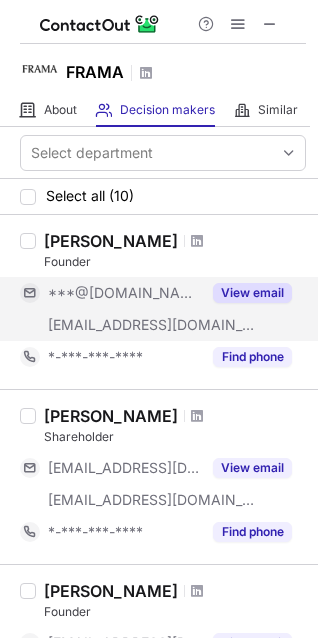 click on "View email" at bounding box center (252, 293) 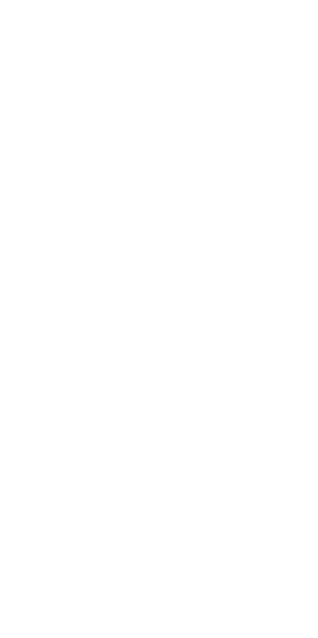 scroll, scrollTop: 0, scrollLeft: 0, axis: both 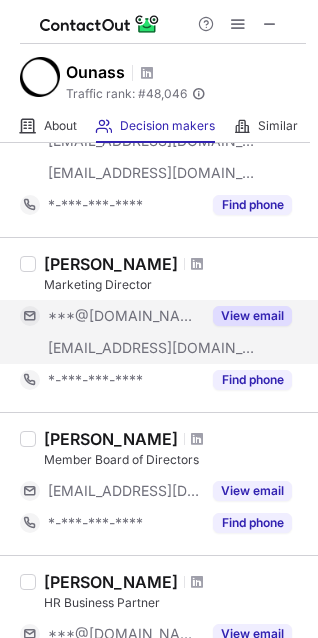 click on "View email" at bounding box center (252, 316) 